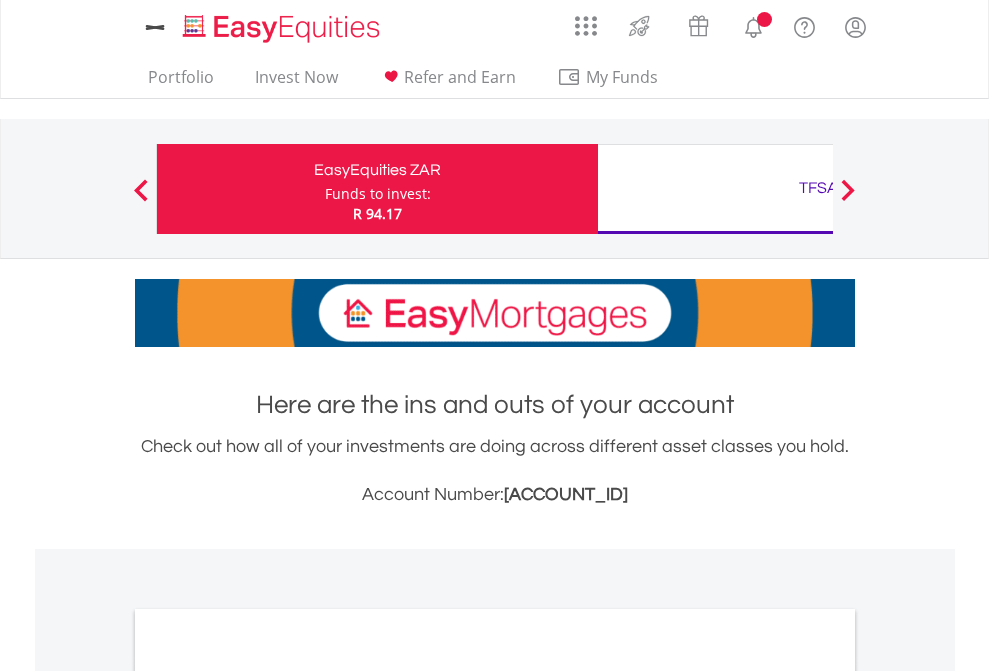 scroll, scrollTop: 0, scrollLeft: 0, axis: both 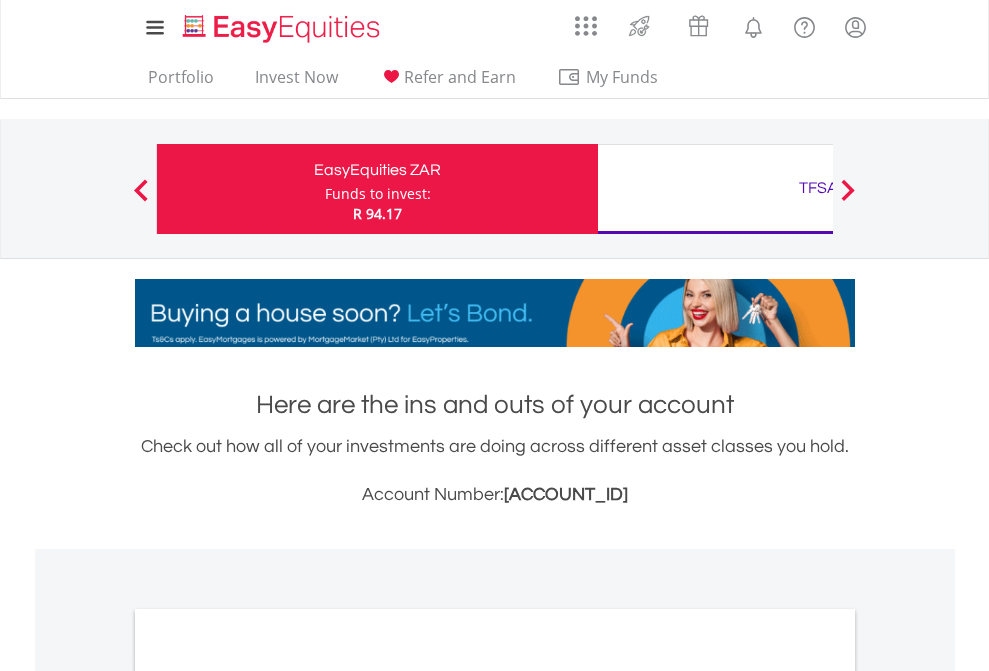 click on "Funds to invest:" at bounding box center [378, 194] 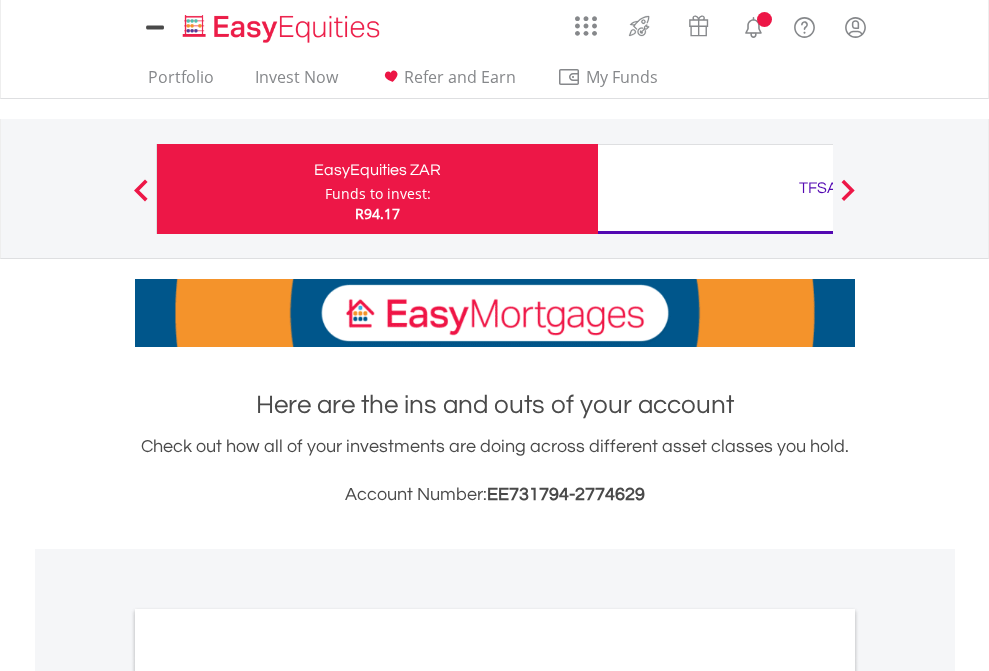 scroll, scrollTop: 0, scrollLeft: 0, axis: both 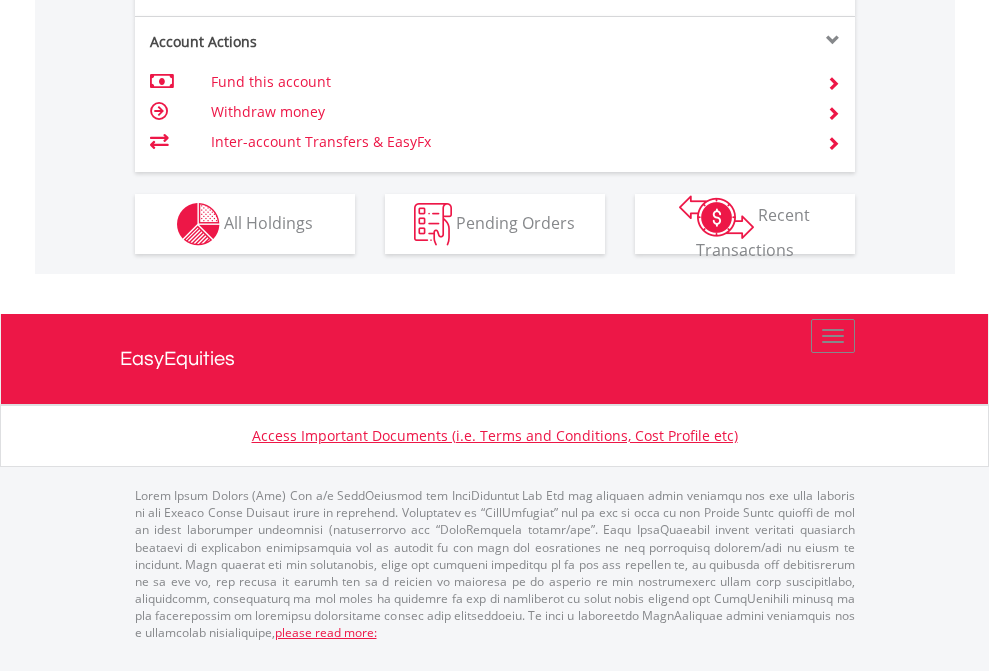 click on "Investment types" at bounding box center (706, -337) 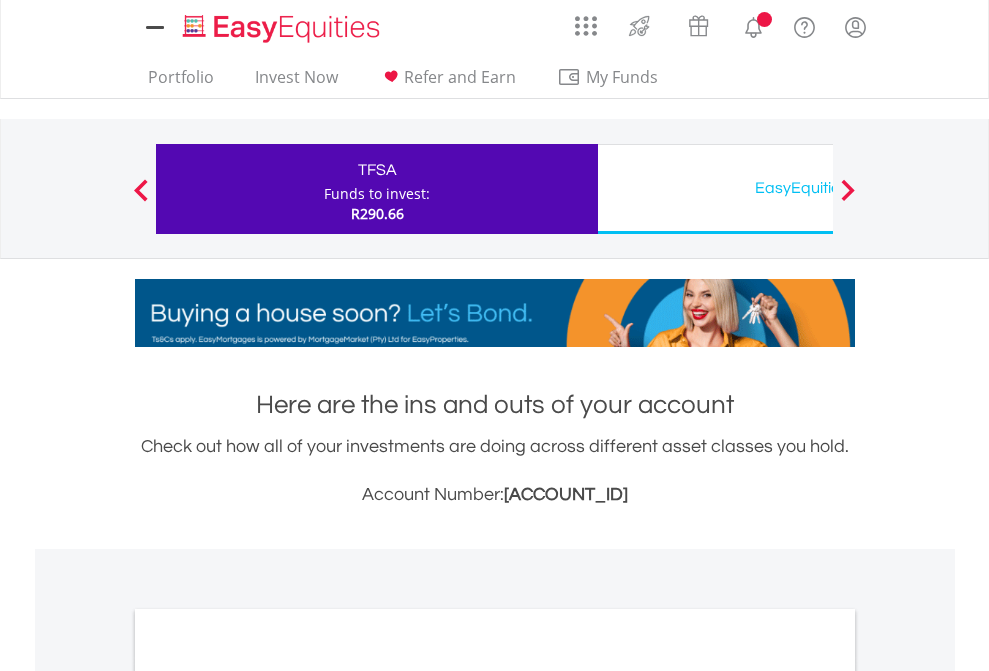 scroll, scrollTop: 0, scrollLeft: 0, axis: both 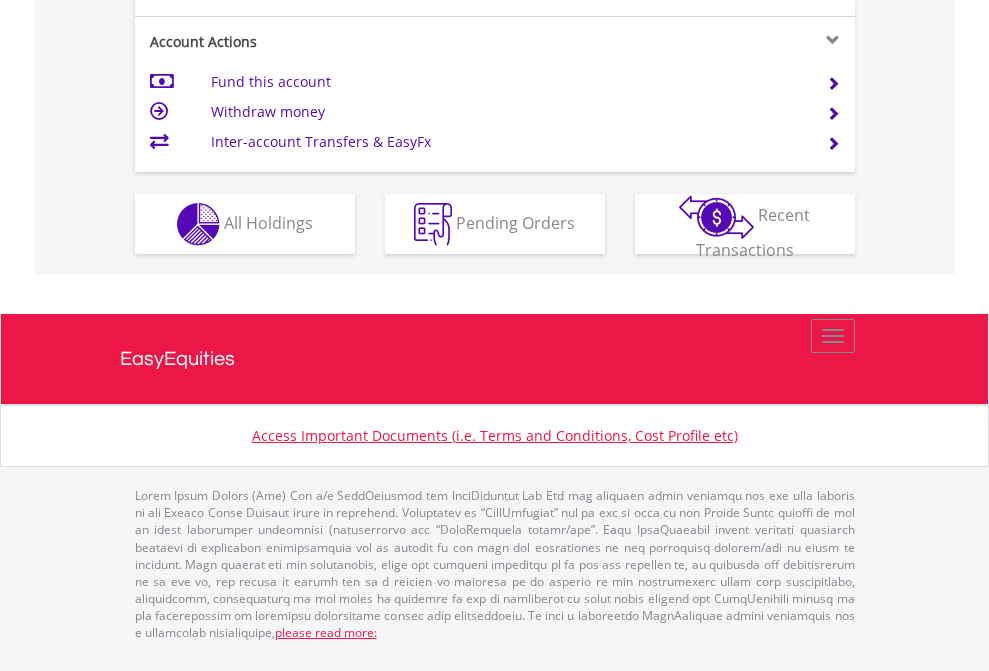 click on "Investment types" at bounding box center (706, -337) 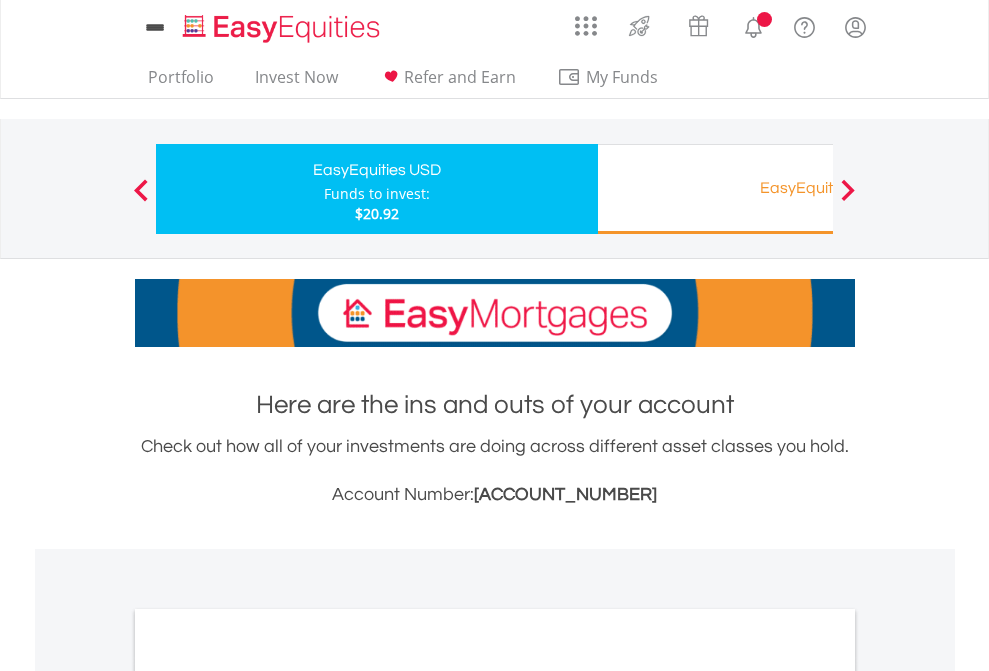 scroll, scrollTop: 0, scrollLeft: 0, axis: both 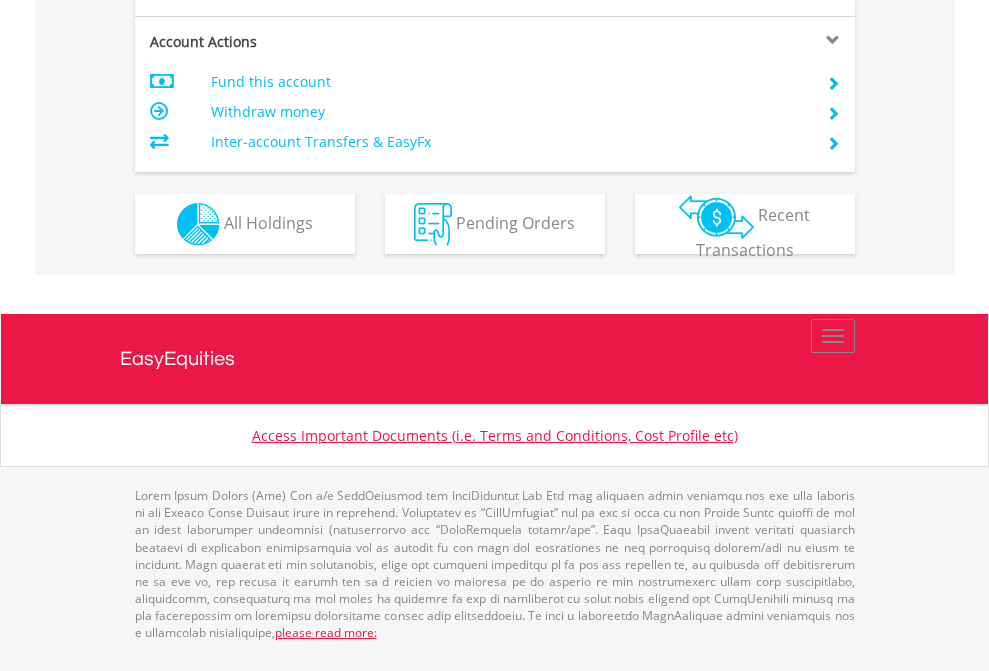 click on "Investment types" at bounding box center [706, -337] 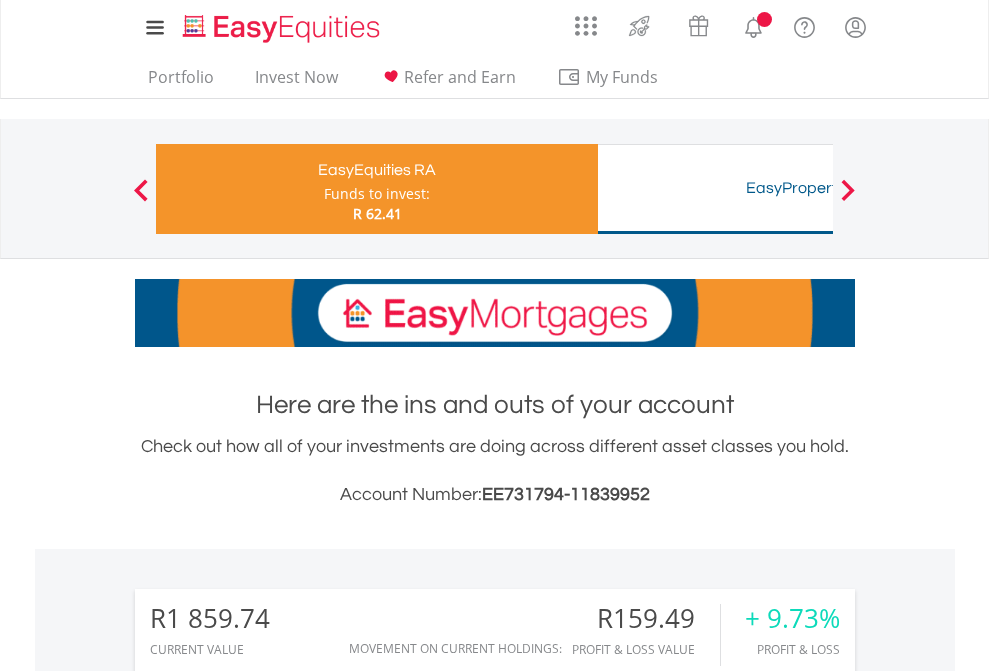 scroll, scrollTop: 0, scrollLeft: 0, axis: both 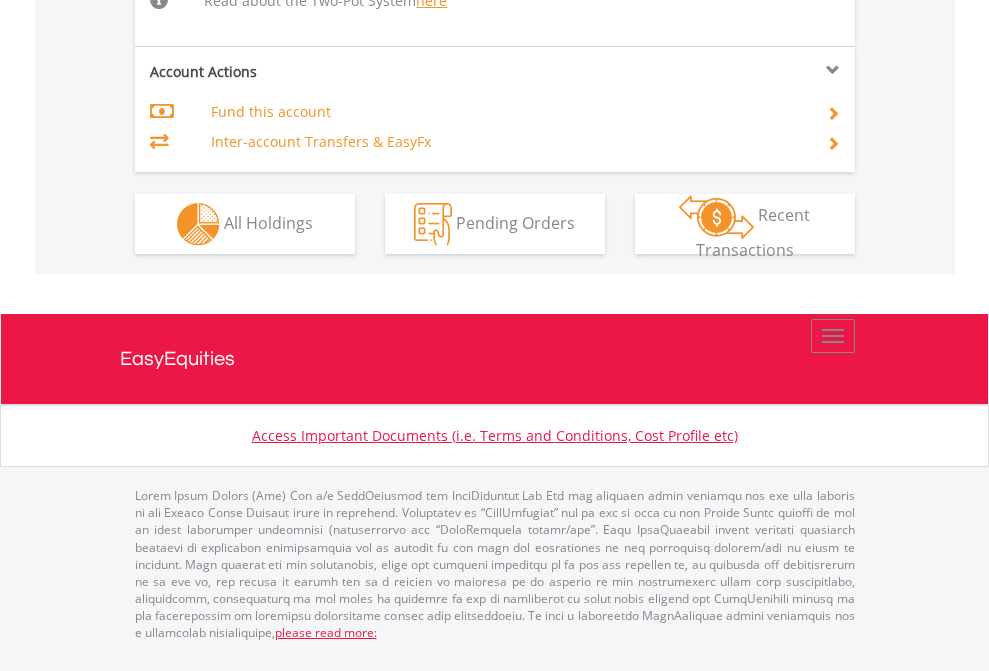 click on "Investment types" at bounding box center [706, -518] 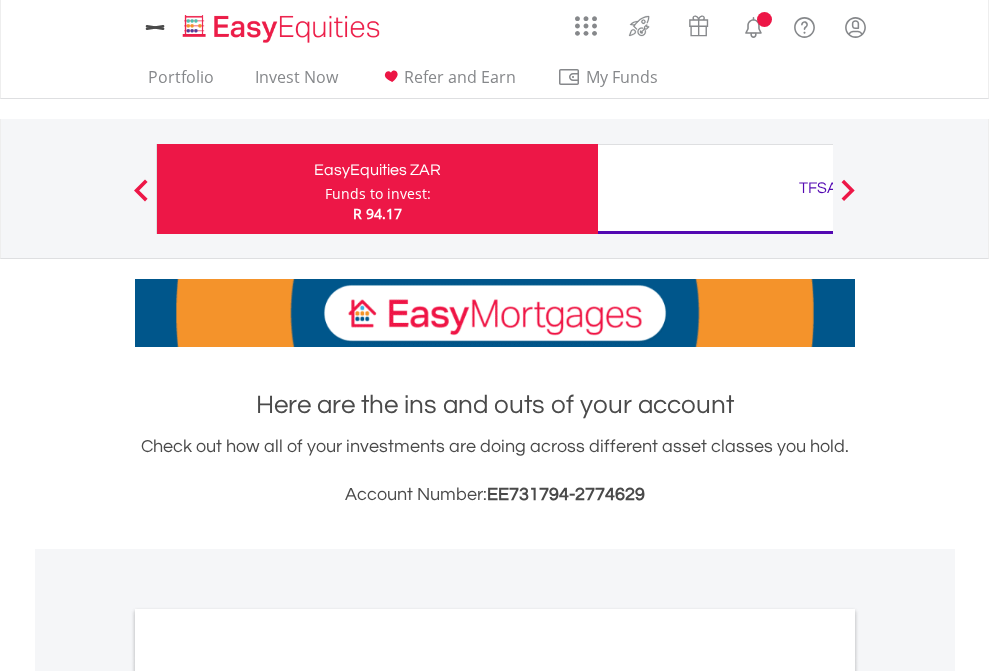scroll, scrollTop: 0, scrollLeft: 0, axis: both 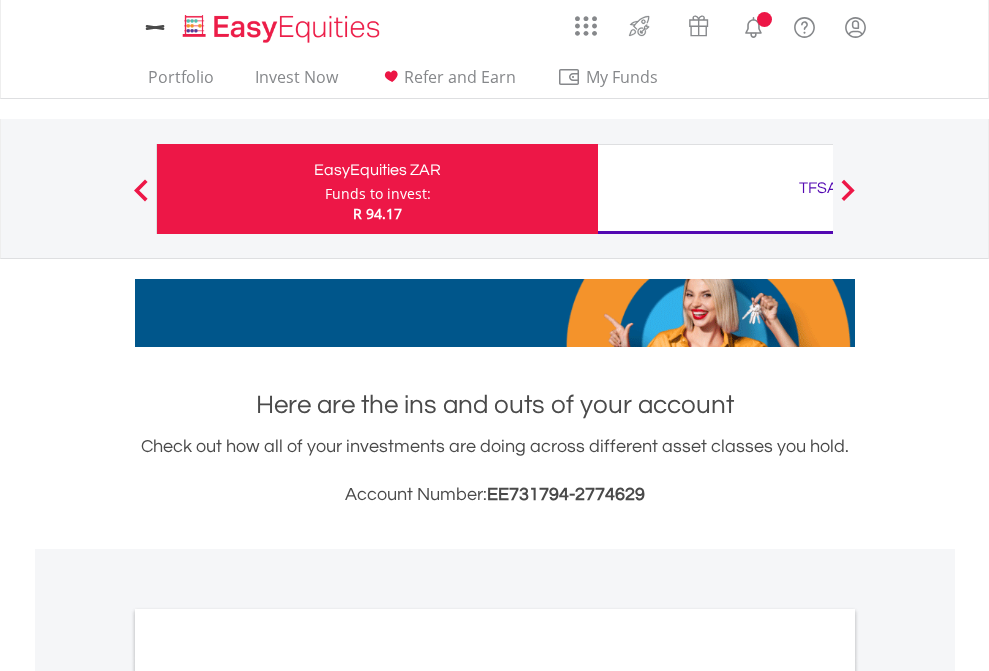 click on "All Holdings" at bounding box center [268, 1096] 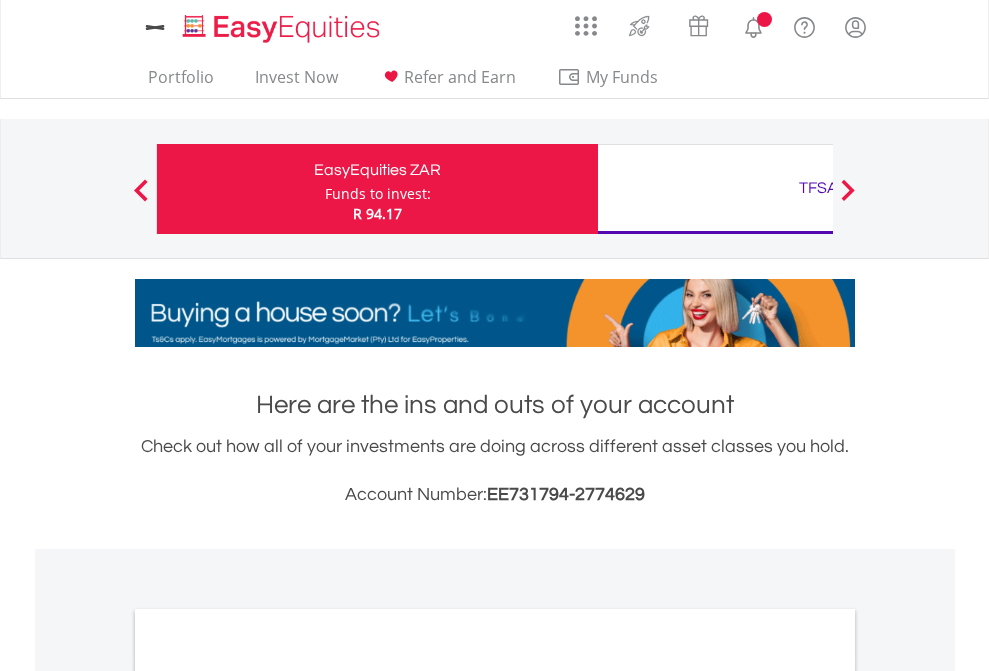 scroll, scrollTop: 1202, scrollLeft: 0, axis: vertical 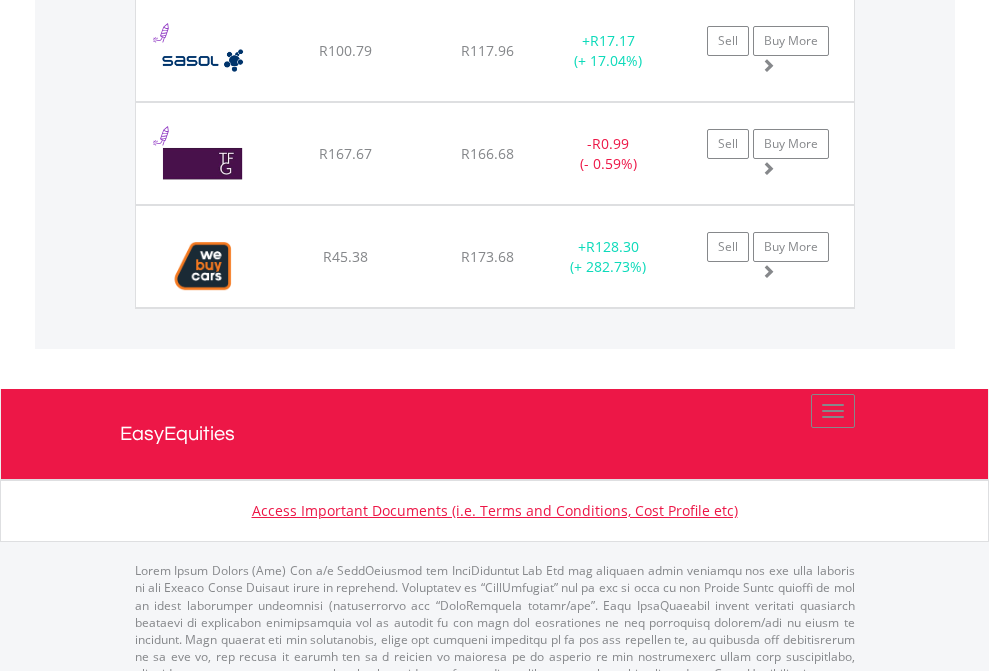 click on "TFSA" at bounding box center (818, -2116) 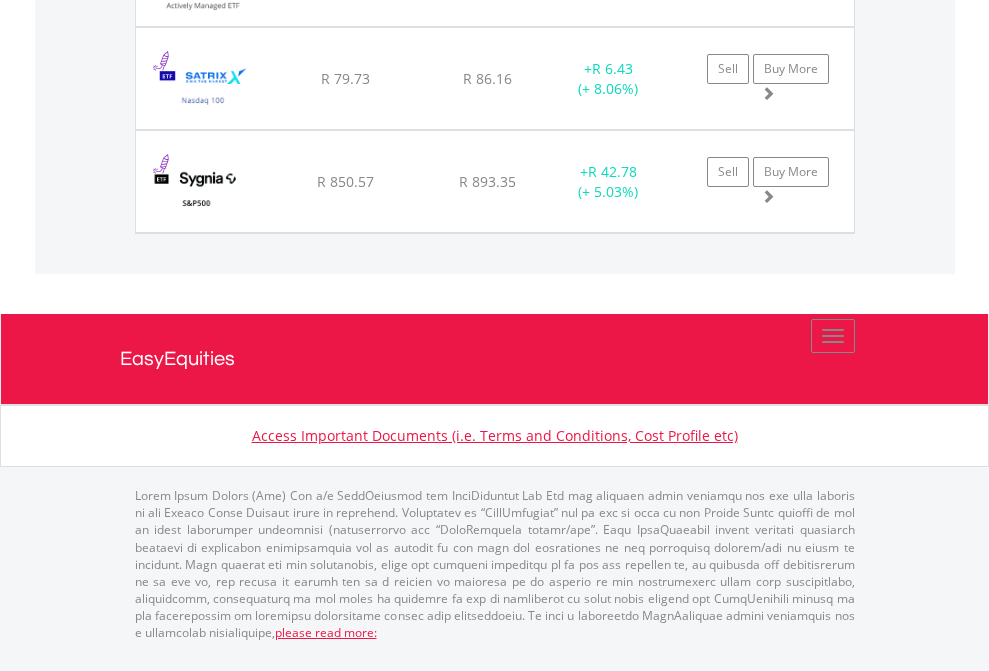 scroll, scrollTop: 2345, scrollLeft: 0, axis: vertical 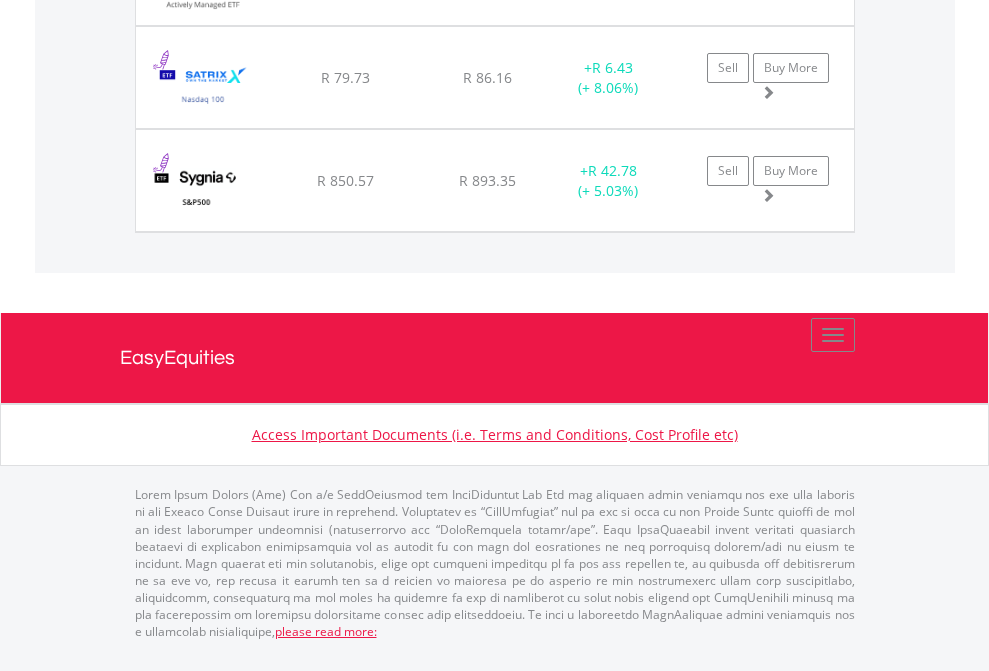 click on "EasyEquities USD" at bounding box center [818, -1871] 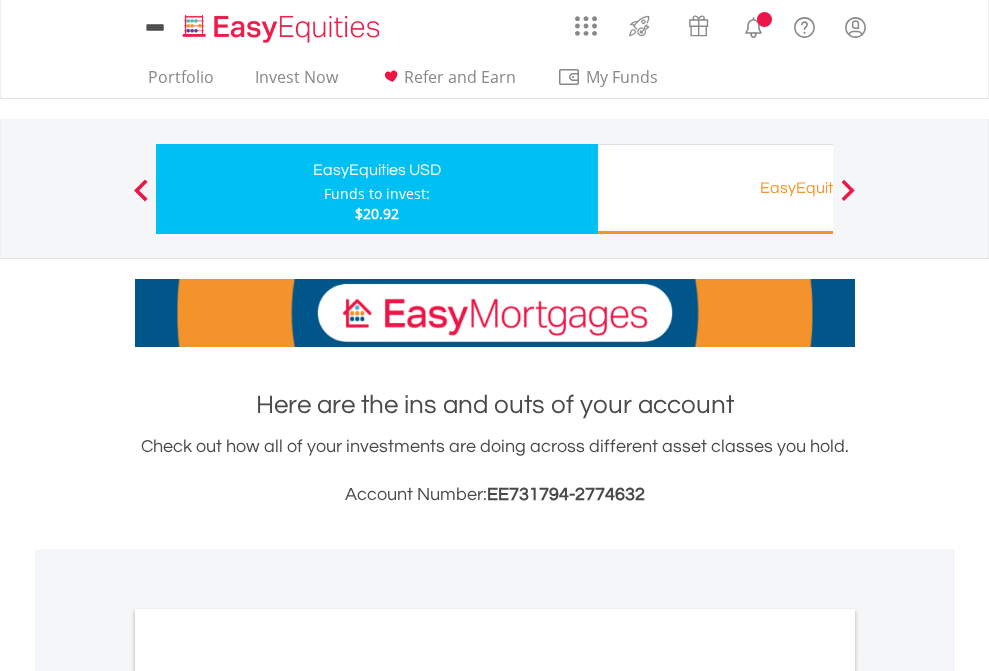 scroll, scrollTop: 1202, scrollLeft: 0, axis: vertical 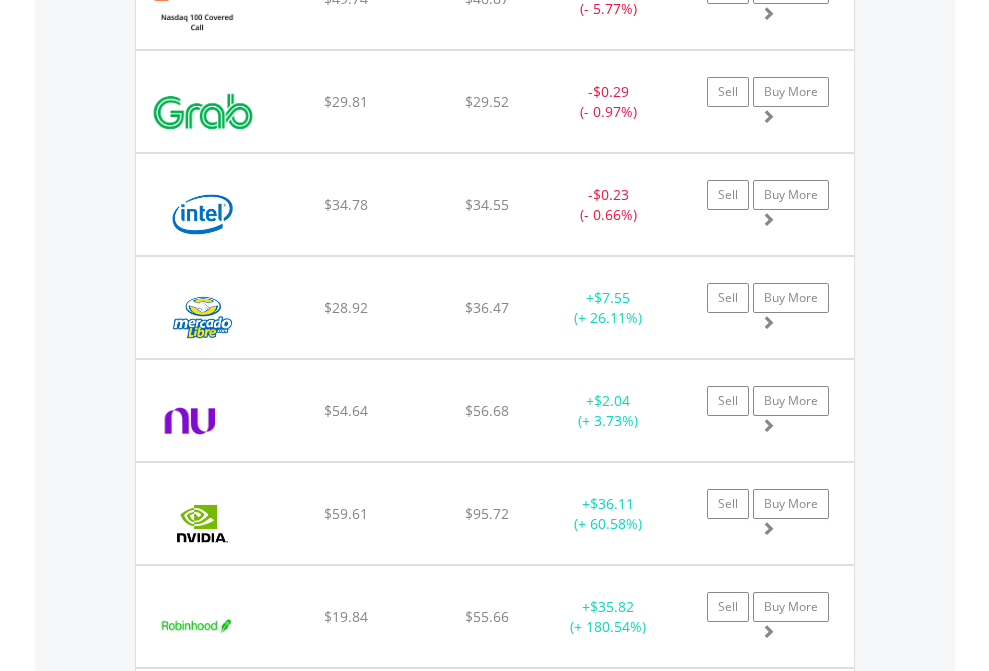 click on "EasyEquities RA" at bounding box center (818, -2076) 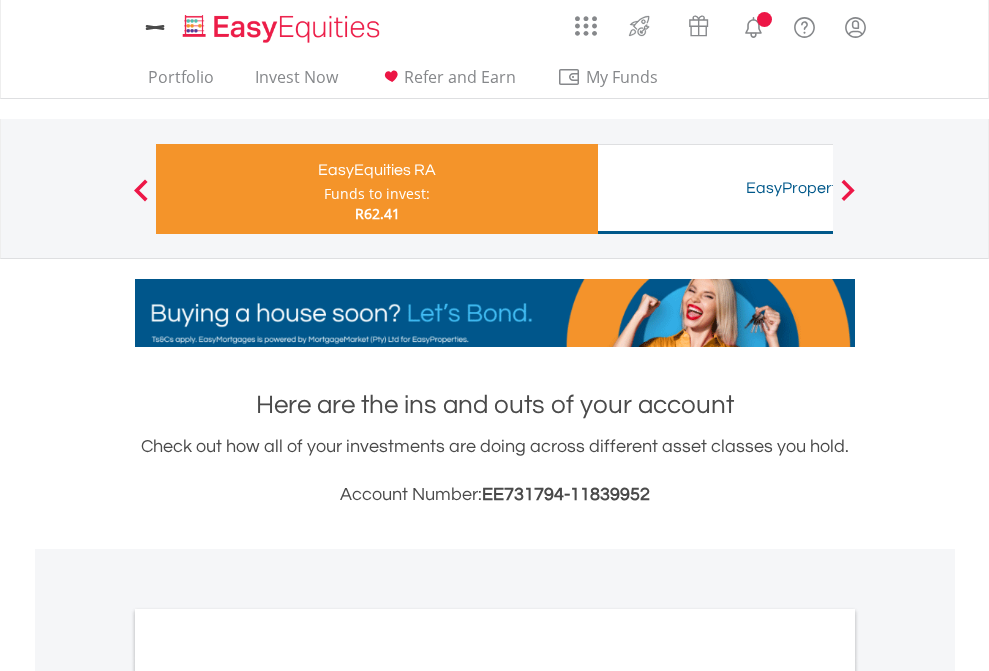 click on "All Holdings" at bounding box center [268, 1066] 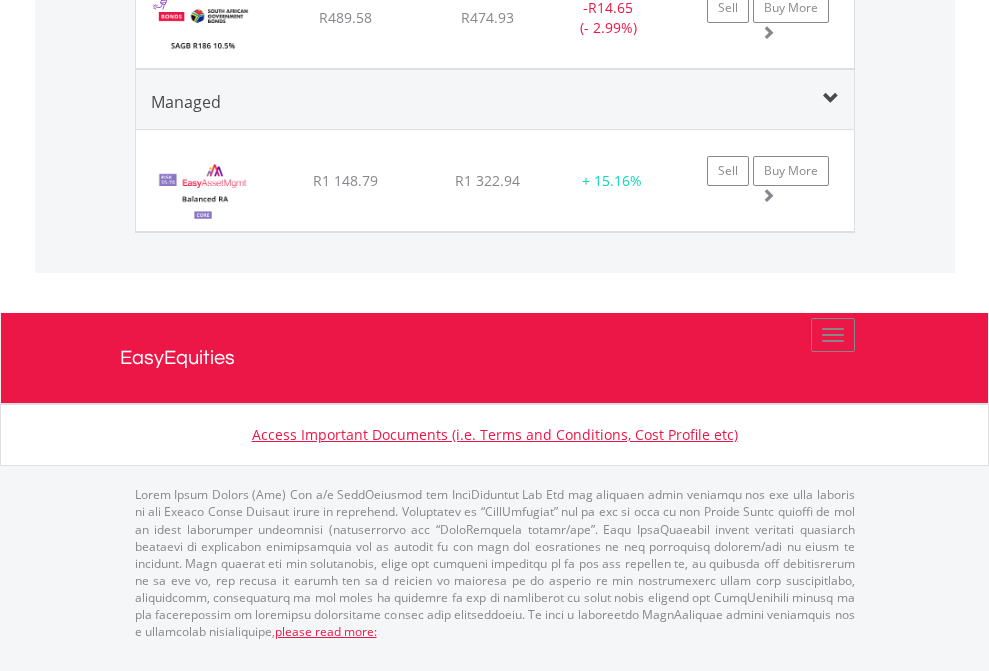 scroll, scrollTop: 2462, scrollLeft: 0, axis: vertical 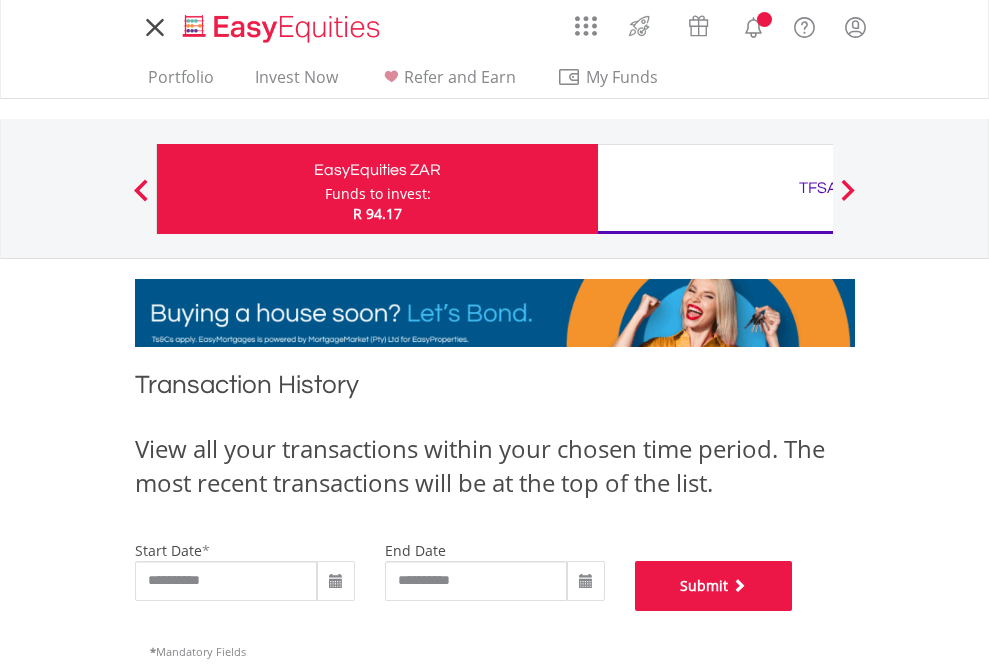 click on "Submit" at bounding box center [714, 586] 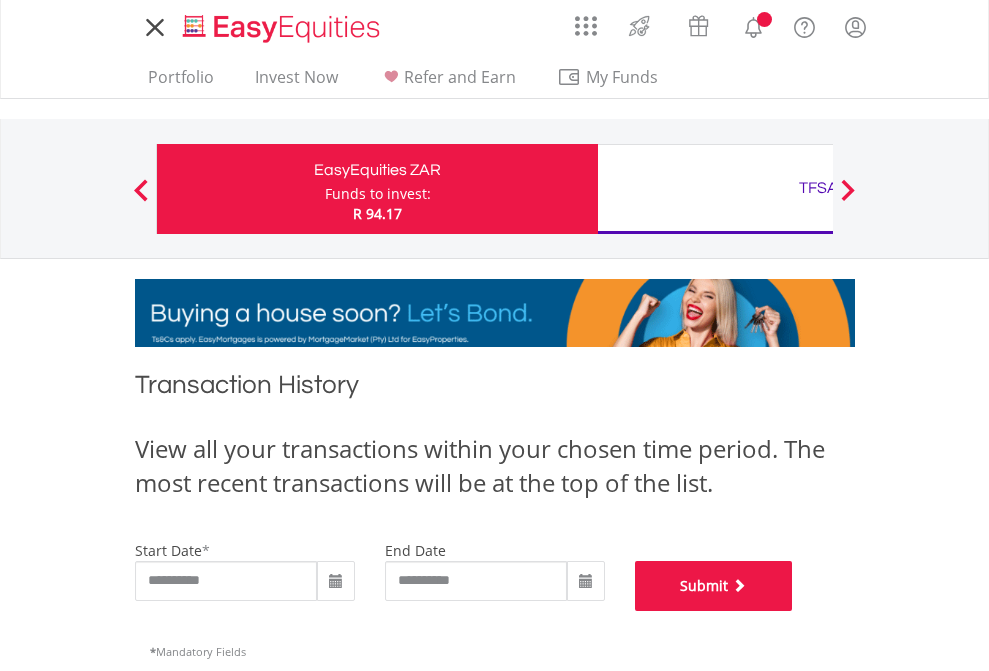 scroll, scrollTop: 811, scrollLeft: 0, axis: vertical 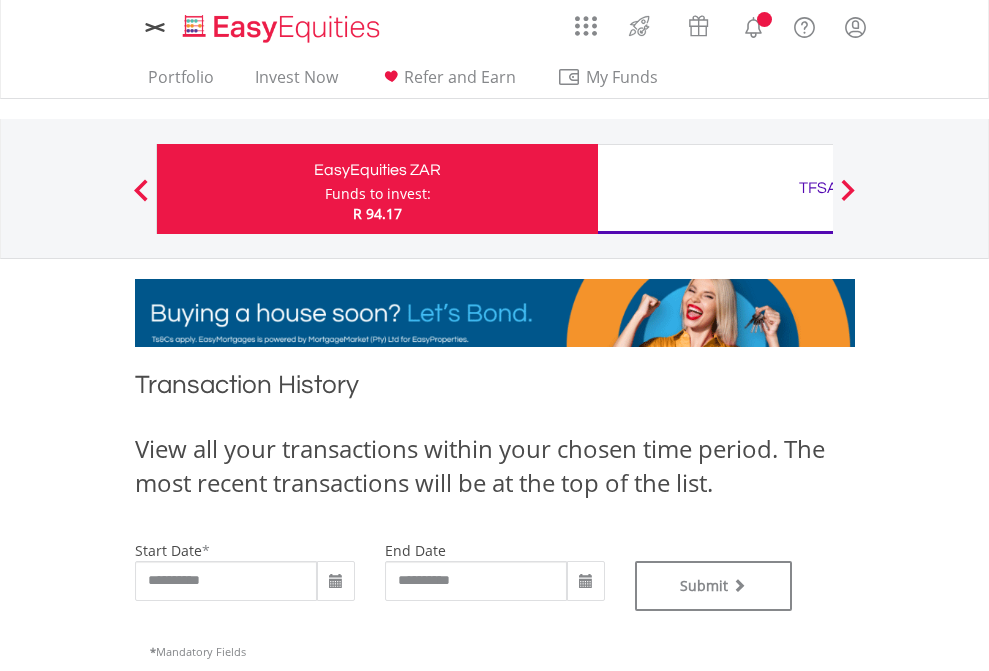 click on "TFSA" at bounding box center [818, 188] 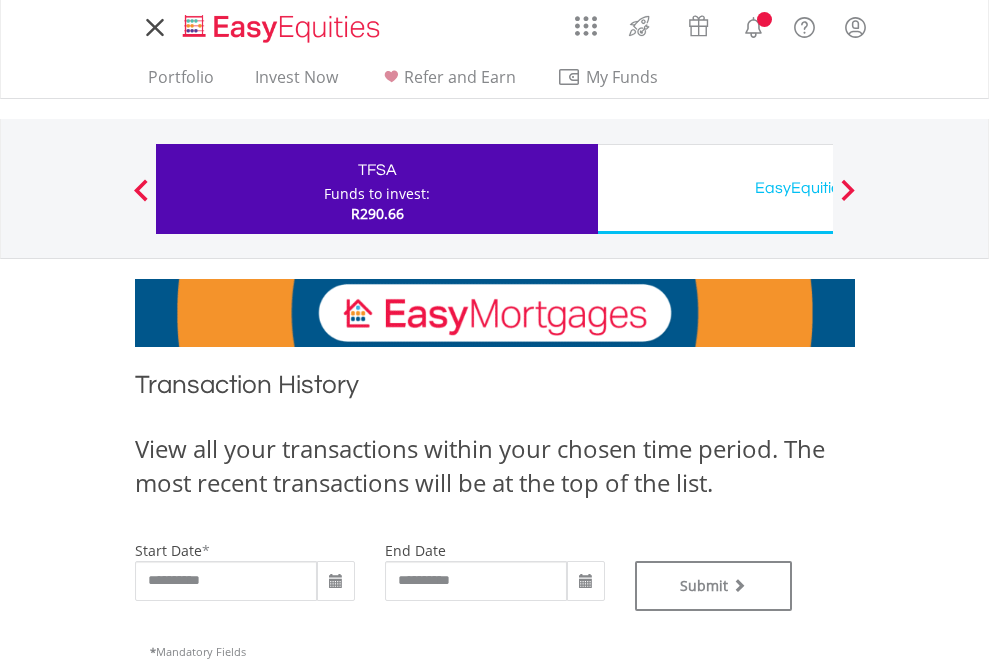 scroll, scrollTop: 0, scrollLeft: 0, axis: both 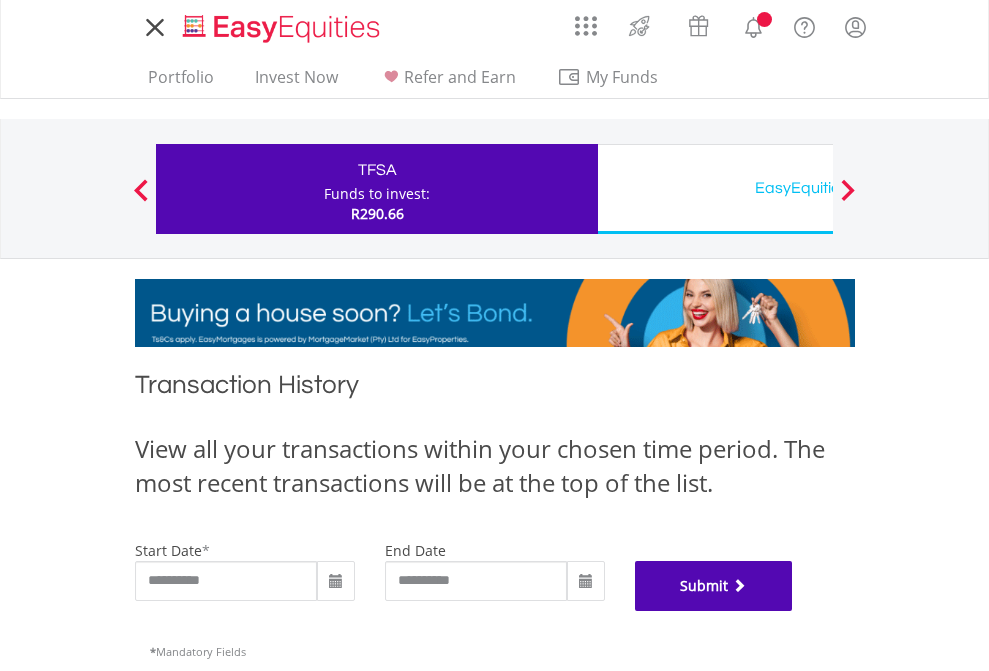 click on "Submit" at bounding box center [714, 586] 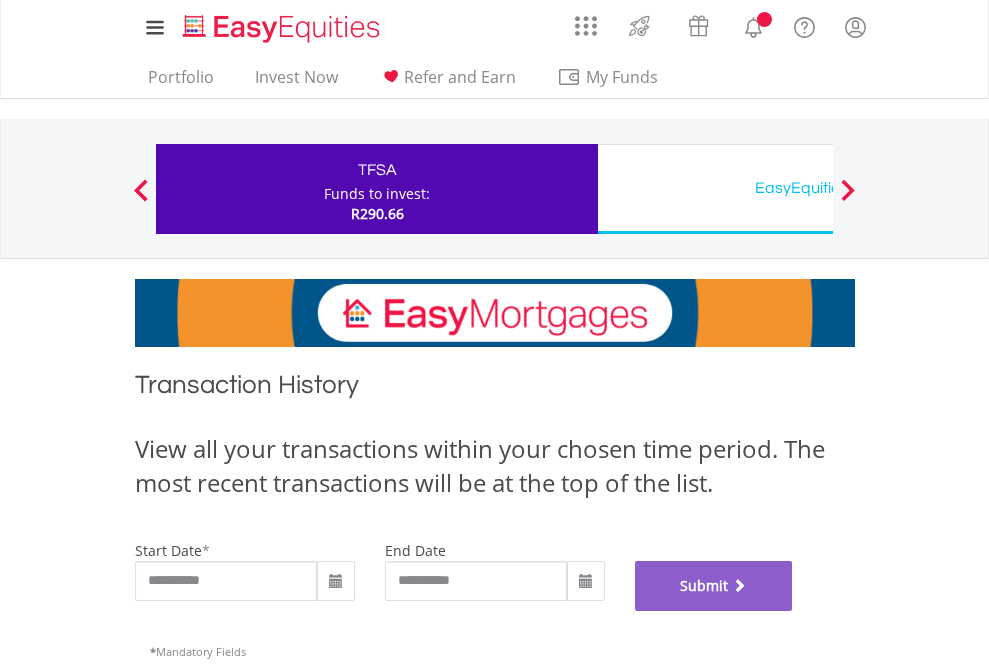 scroll, scrollTop: 811, scrollLeft: 0, axis: vertical 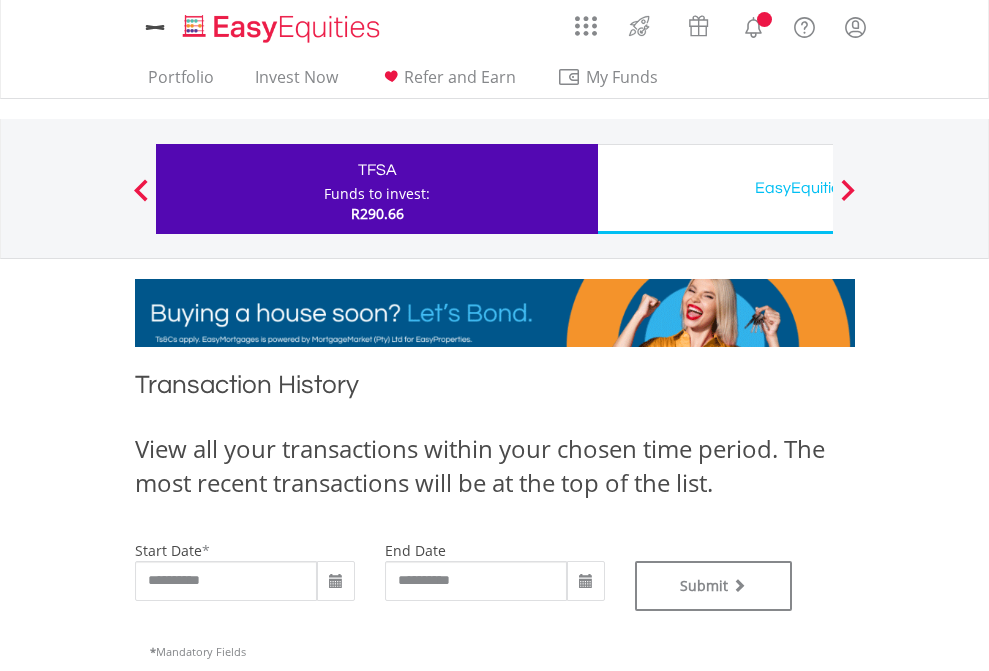 click on "EasyEquities USD" at bounding box center [818, 188] 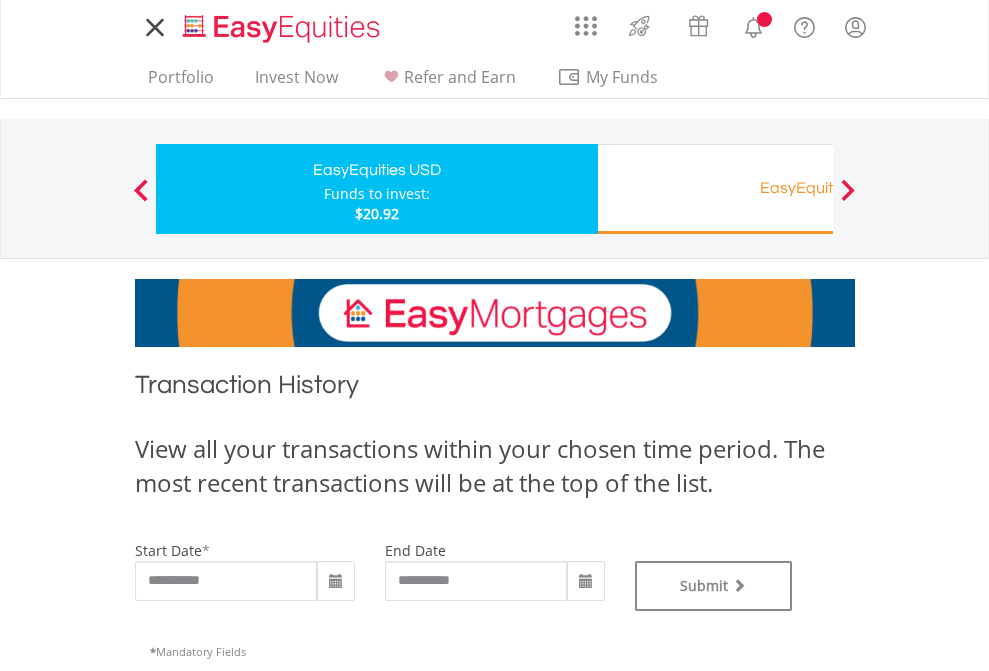 scroll, scrollTop: 0, scrollLeft: 0, axis: both 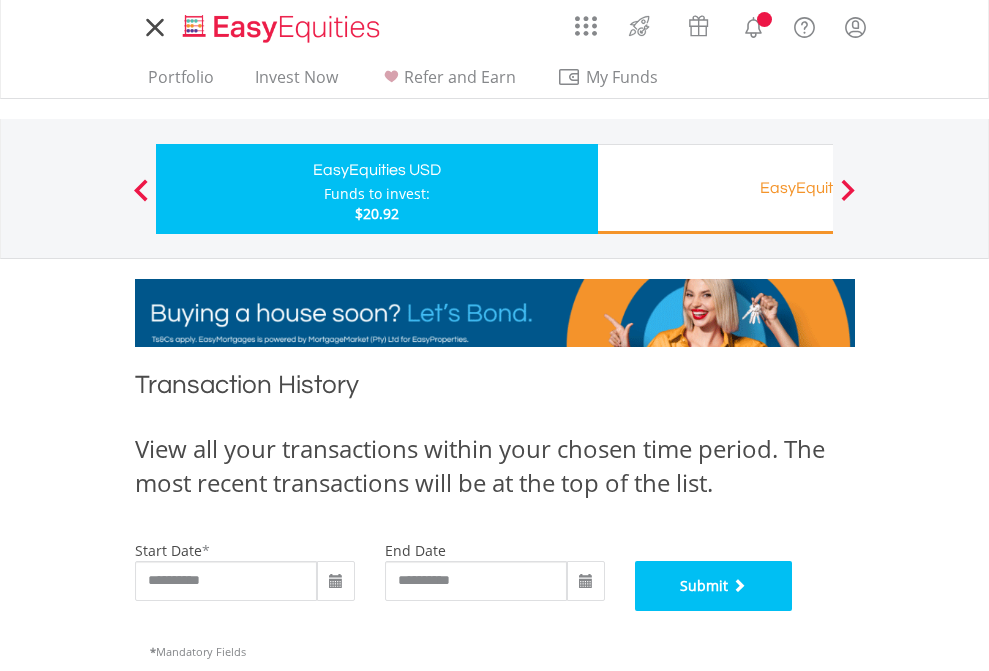 click on "Submit" at bounding box center (714, 586) 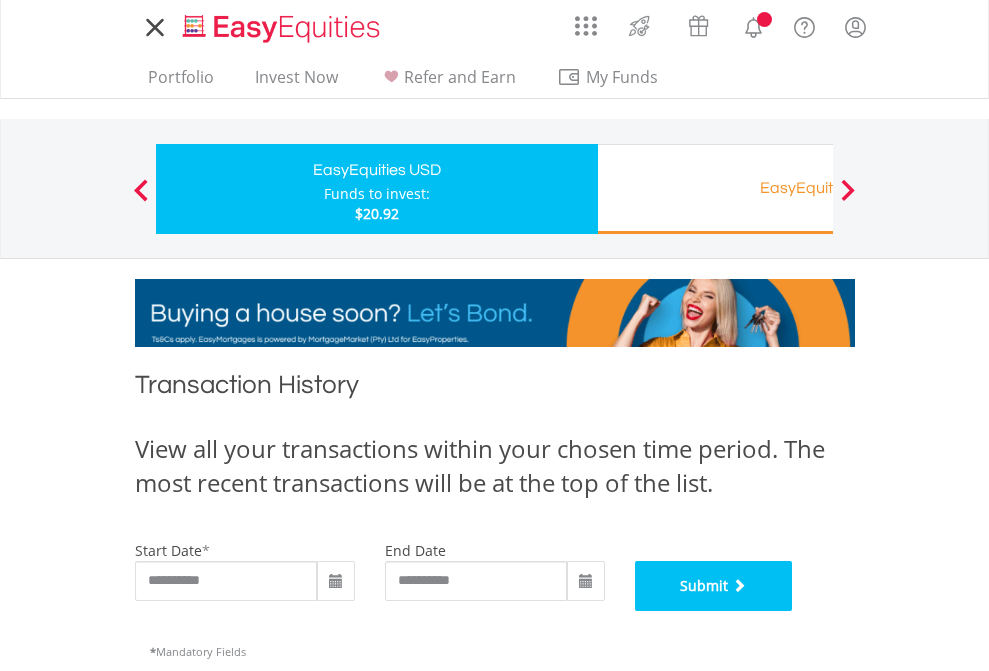 scroll, scrollTop: 811, scrollLeft: 0, axis: vertical 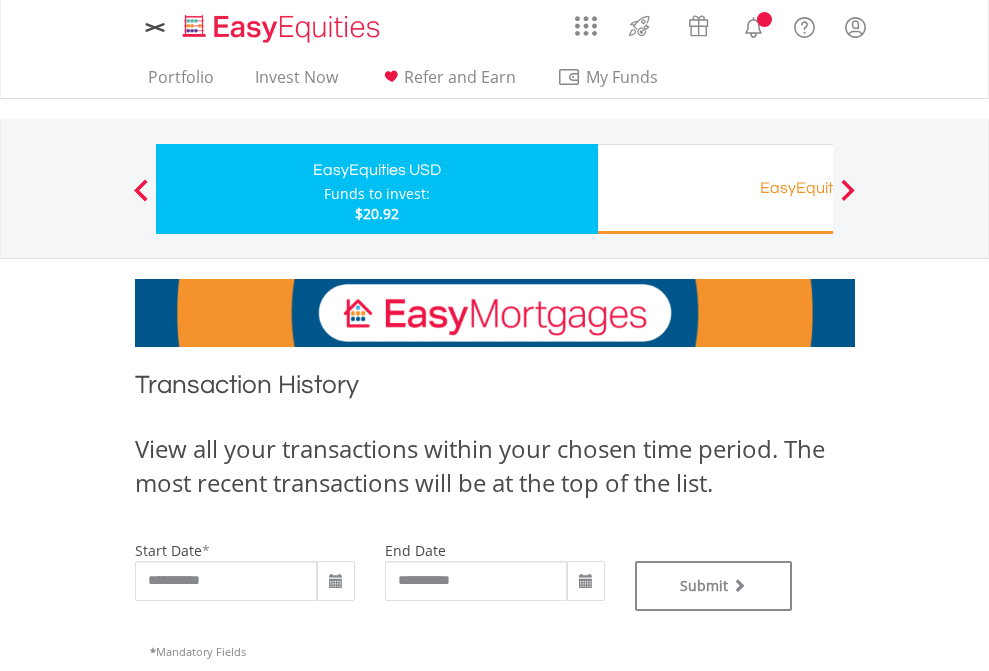 click on "EasyEquities RA" at bounding box center [818, 188] 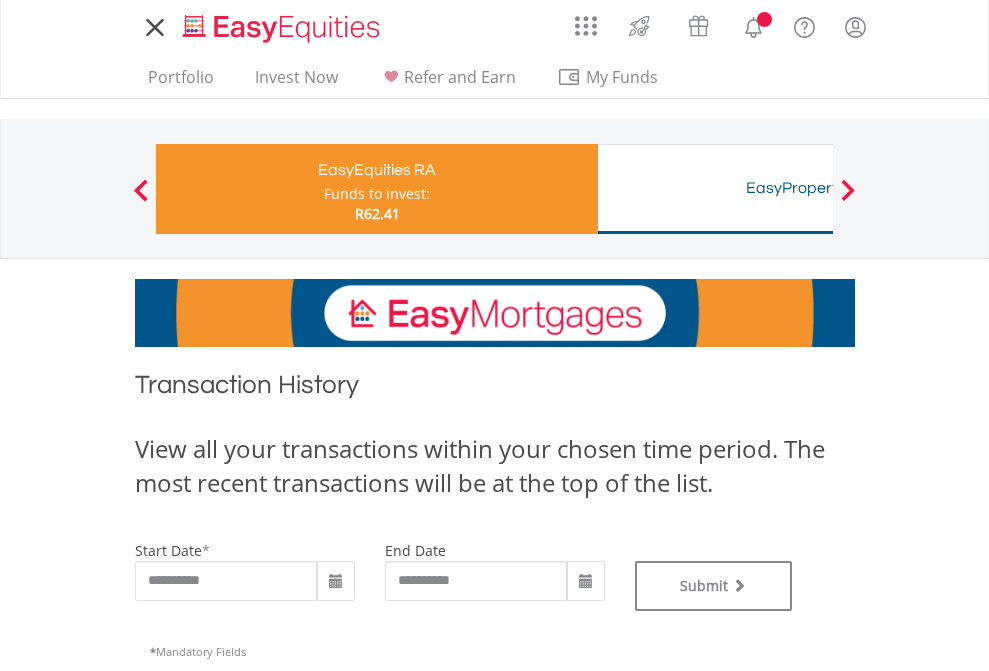 scroll, scrollTop: 0, scrollLeft: 0, axis: both 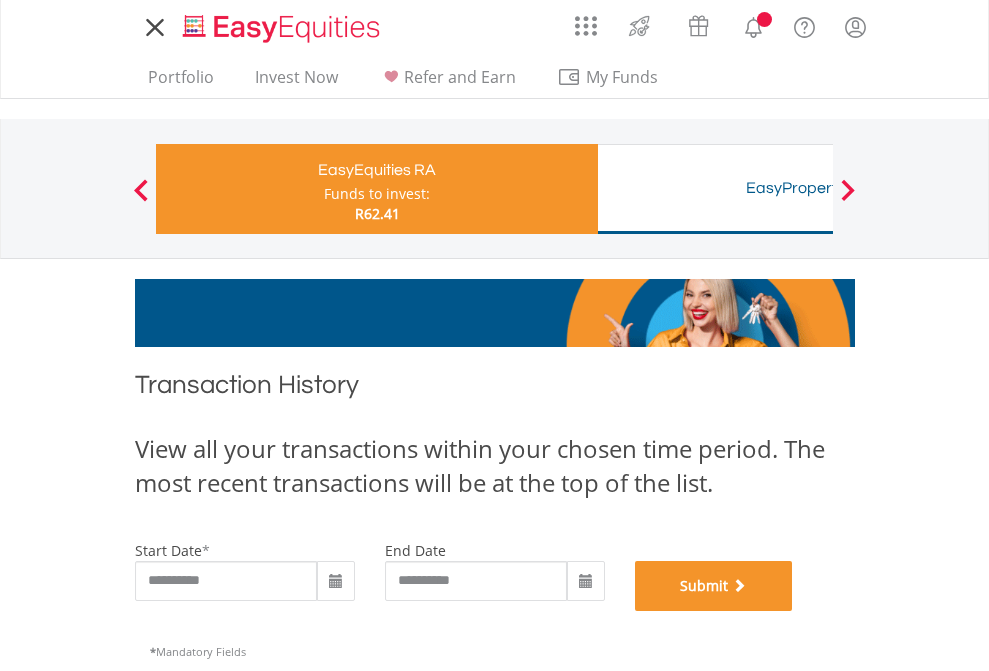 click on "Submit" at bounding box center (714, 586) 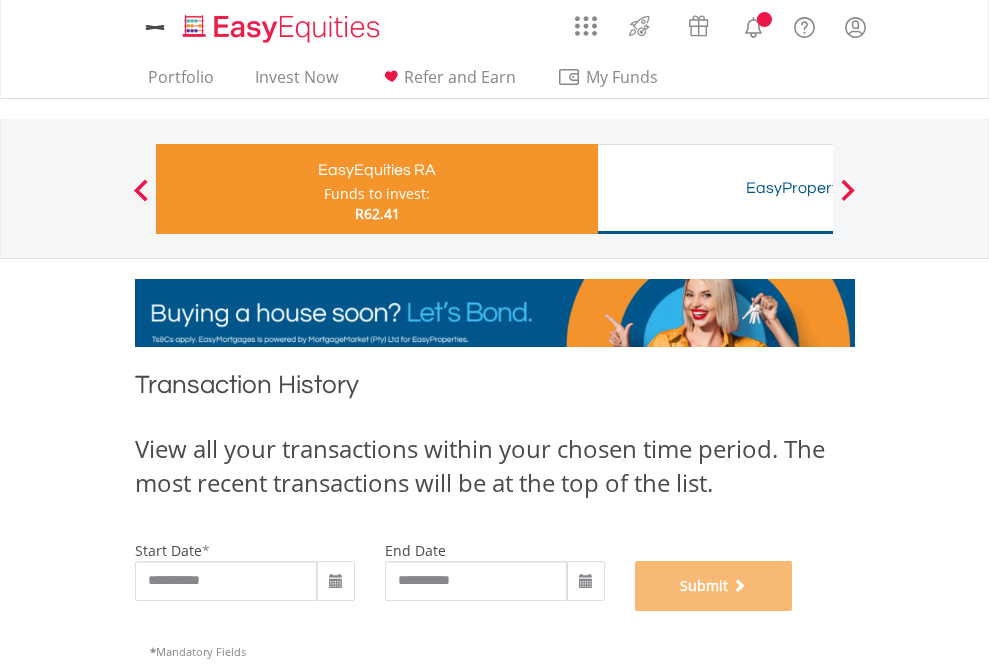 scroll, scrollTop: 811, scrollLeft: 0, axis: vertical 